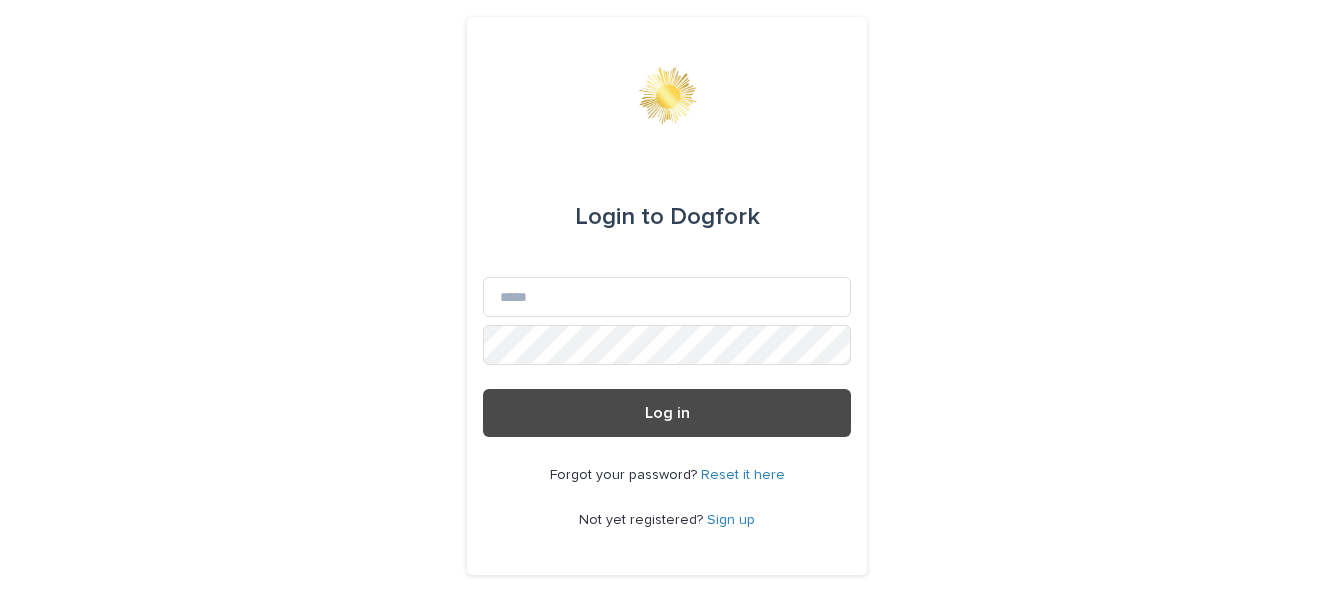 scroll, scrollTop: 0, scrollLeft: 0, axis: both 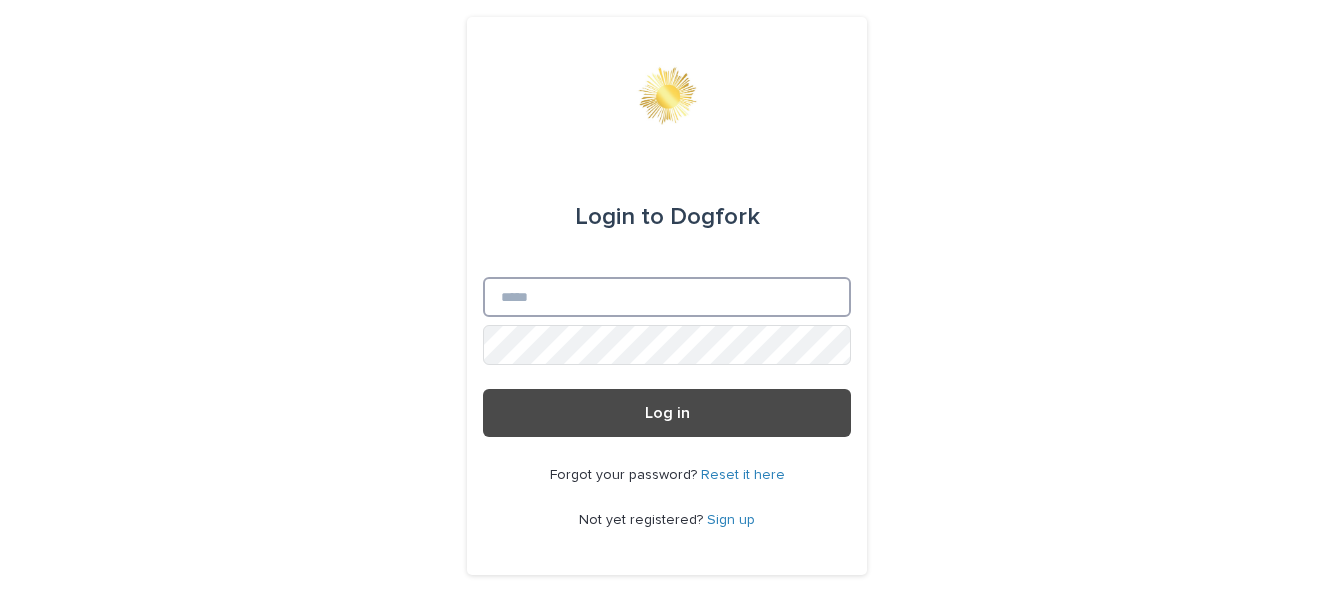 click on "Email" at bounding box center [667, 297] 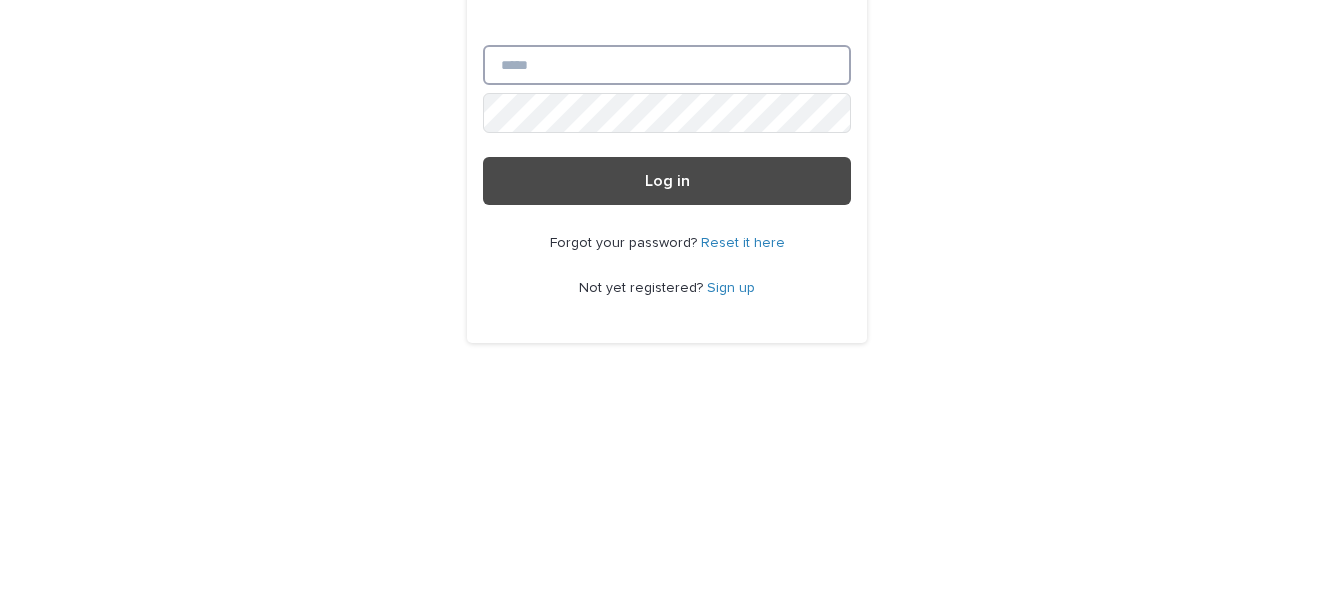 click on "Email" at bounding box center [667, 297] 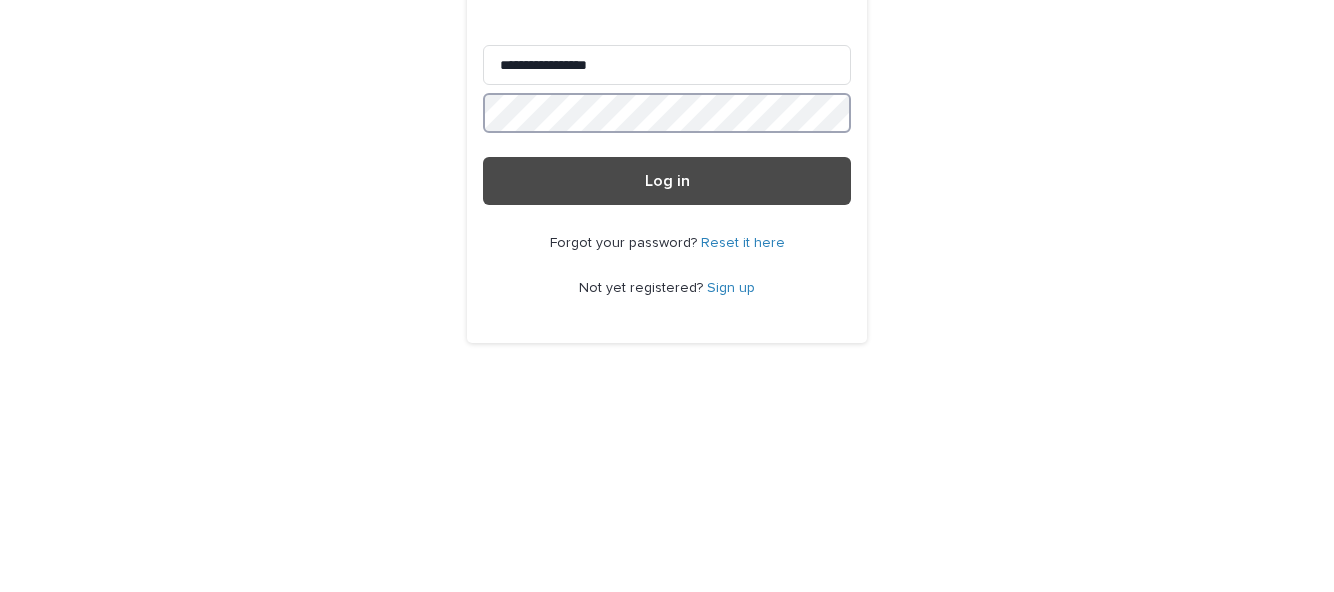 click on "Log in" at bounding box center (667, 413) 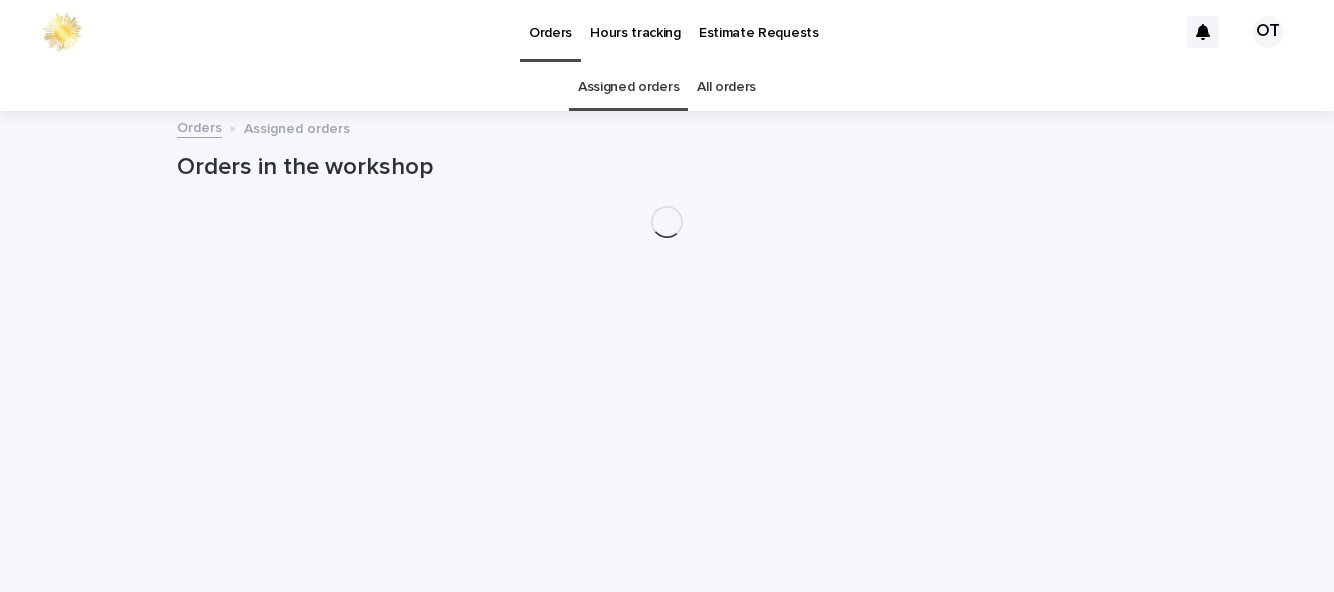 scroll, scrollTop: 0, scrollLeft: 0, axis: both 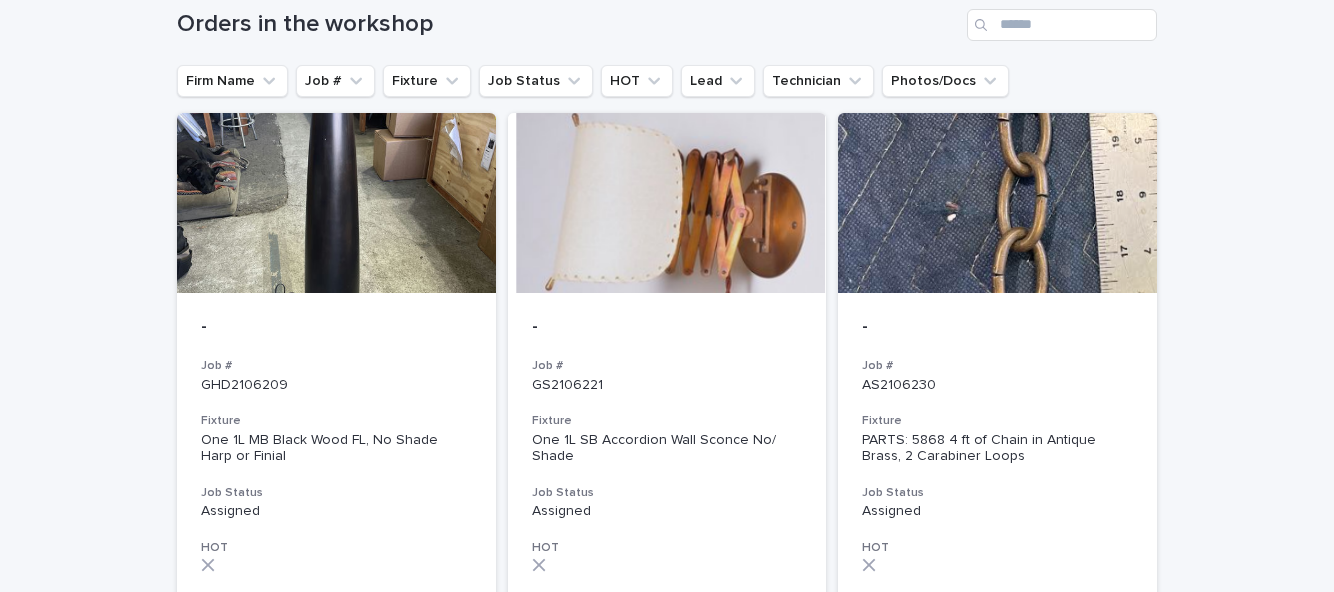click on "- Job # GHD2106209 Fixture One 1L MB Black Wood FL, No Shade Harp or Finial
Job Status Assigned HOT Lead Mike Donnelly - Dogfork   + 0 Technician Oscar Hernandez Miranda - Dogfork - Technician   + 0" at bounding box center [336, 508] 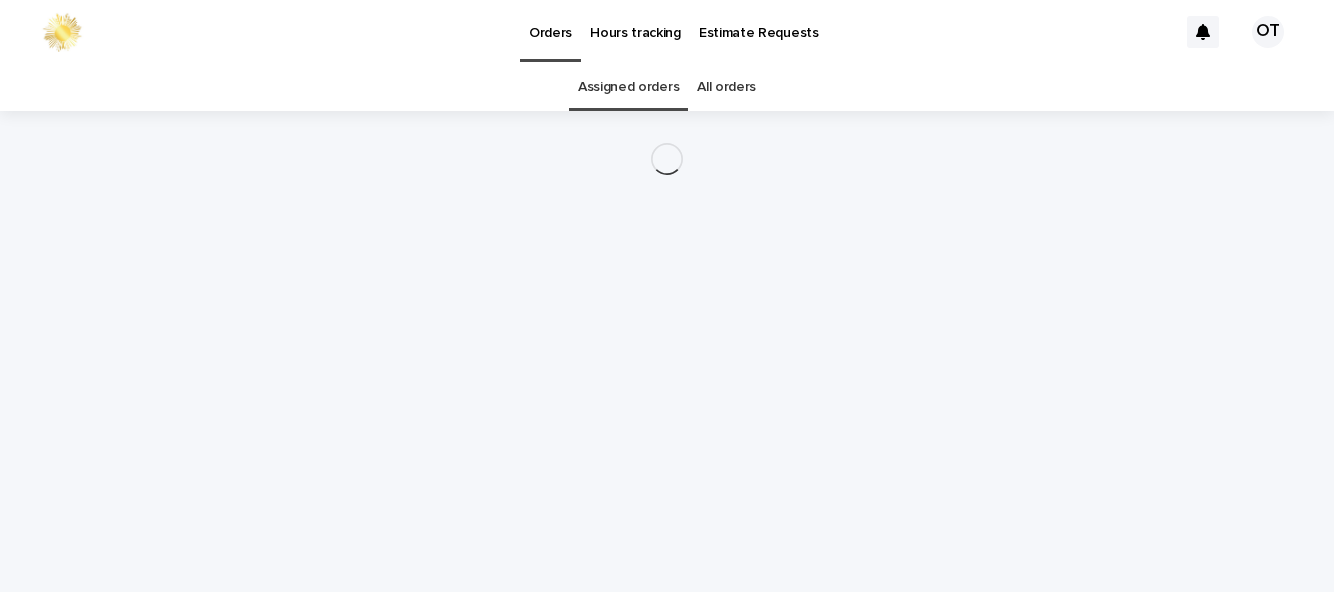 scroll, scrollTop: 0, scrollLeft: 0, axis: both 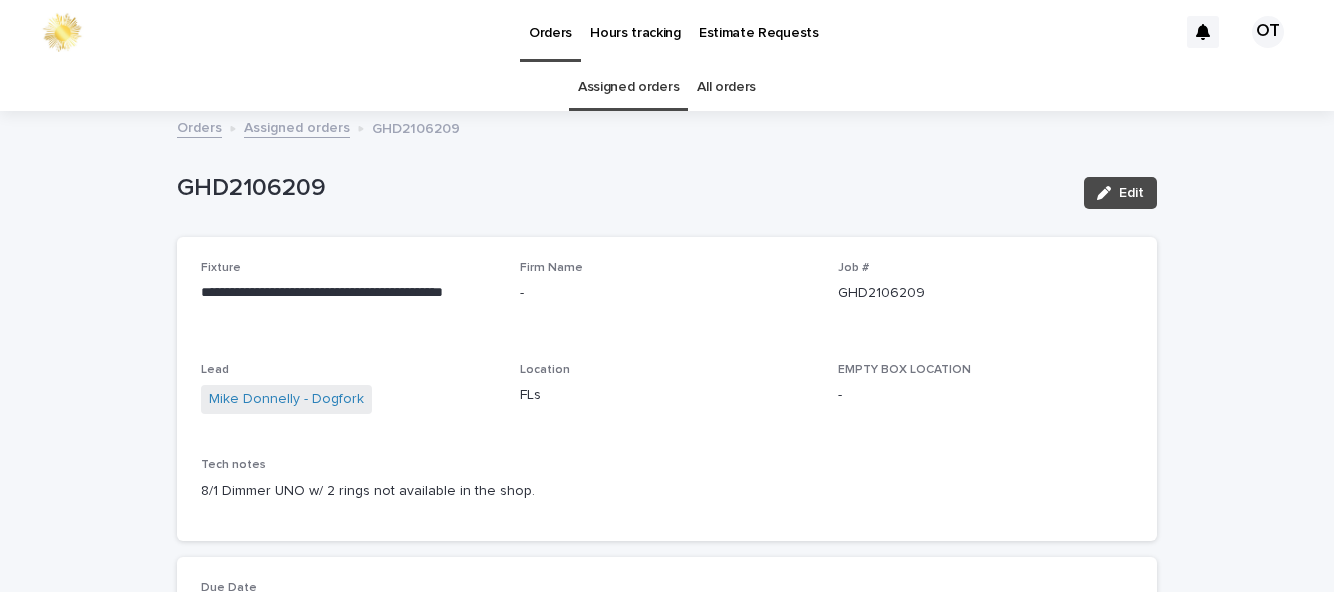 click on "Edit" at bounding box center [1131, 193] 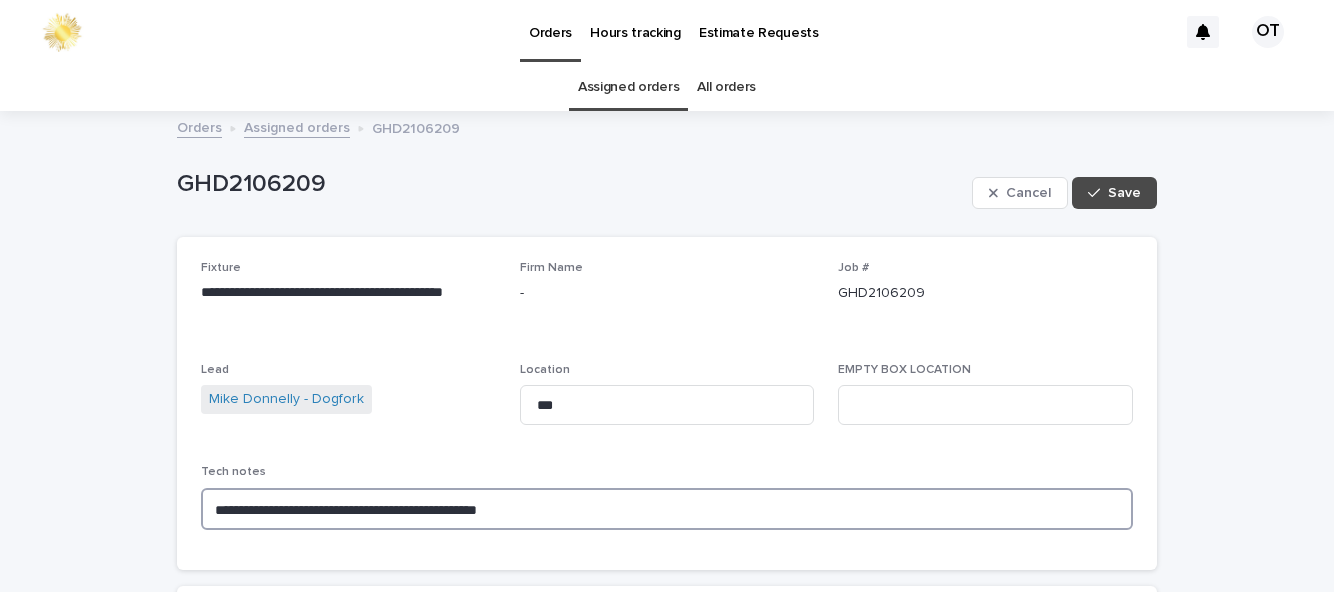 click on "**********" at bounding box center (667, 509) 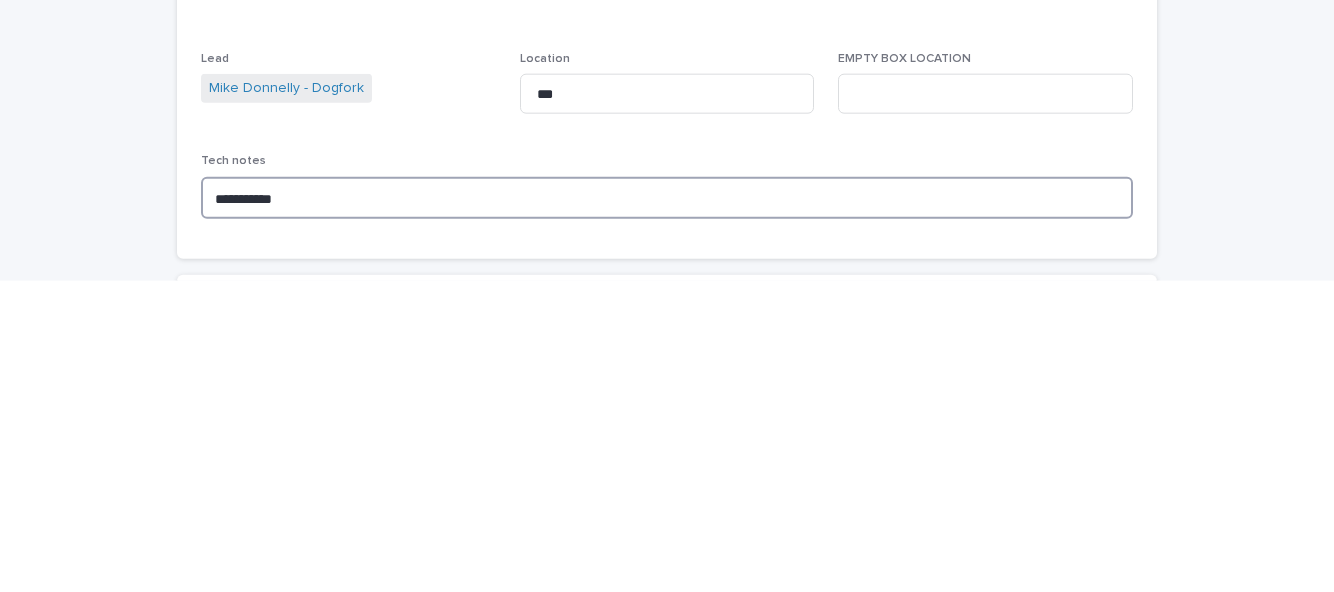 type on "***" 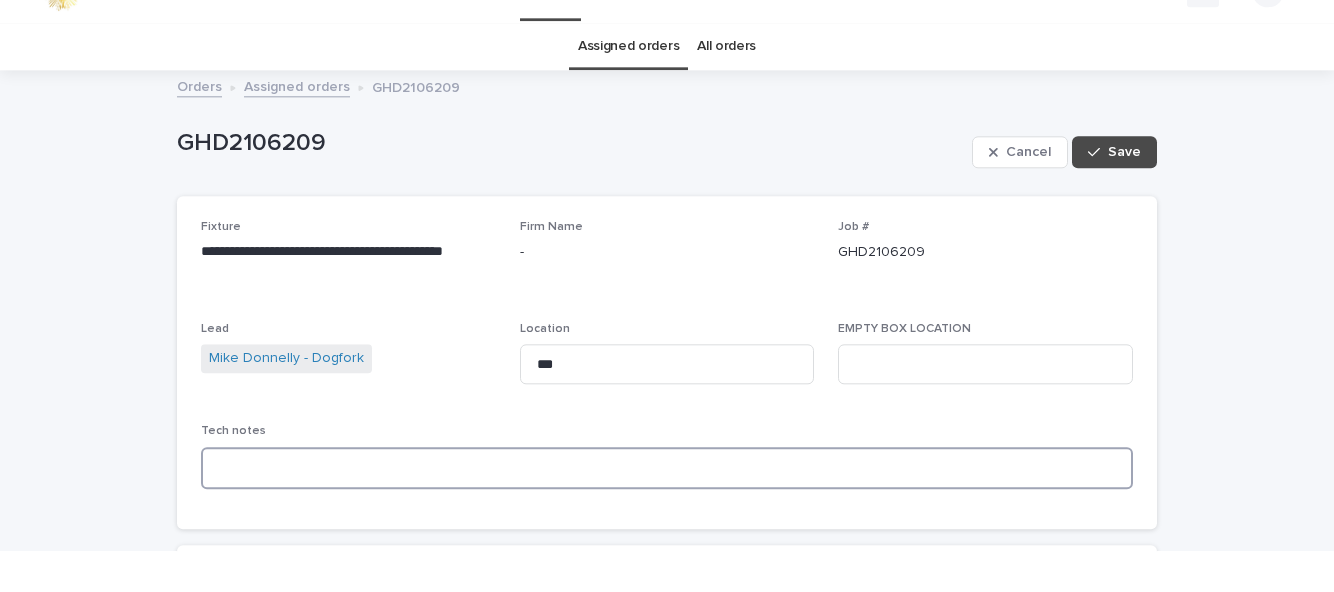 type 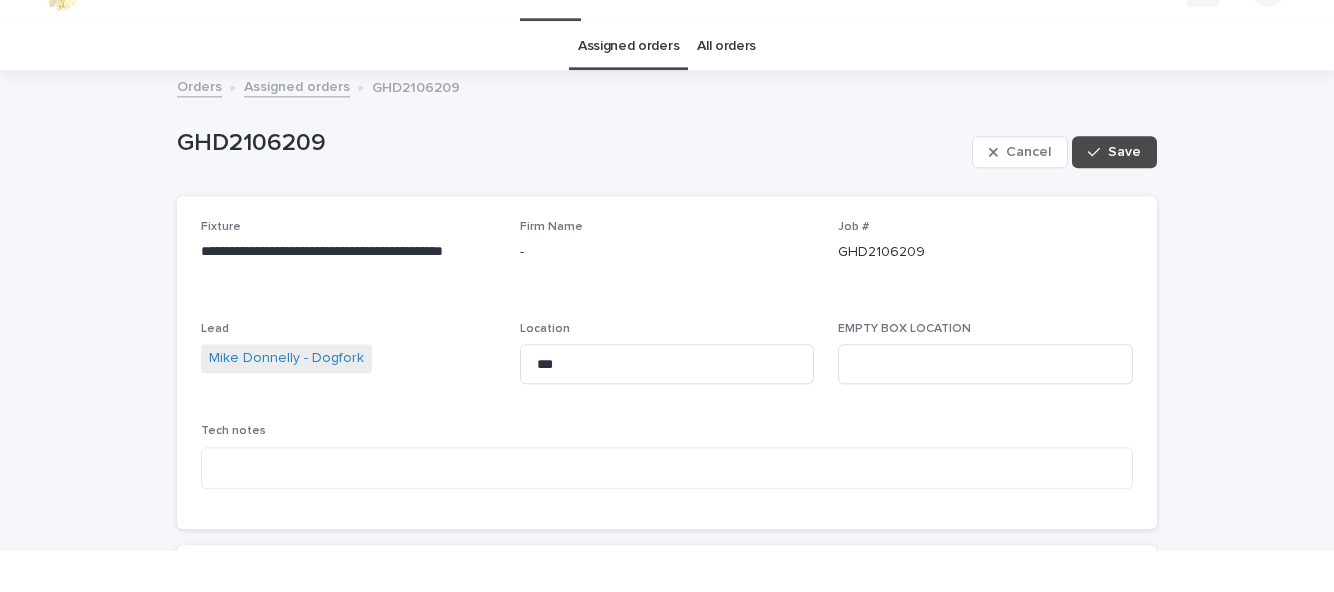 click on "Save" at bounding box center [1124, 193] 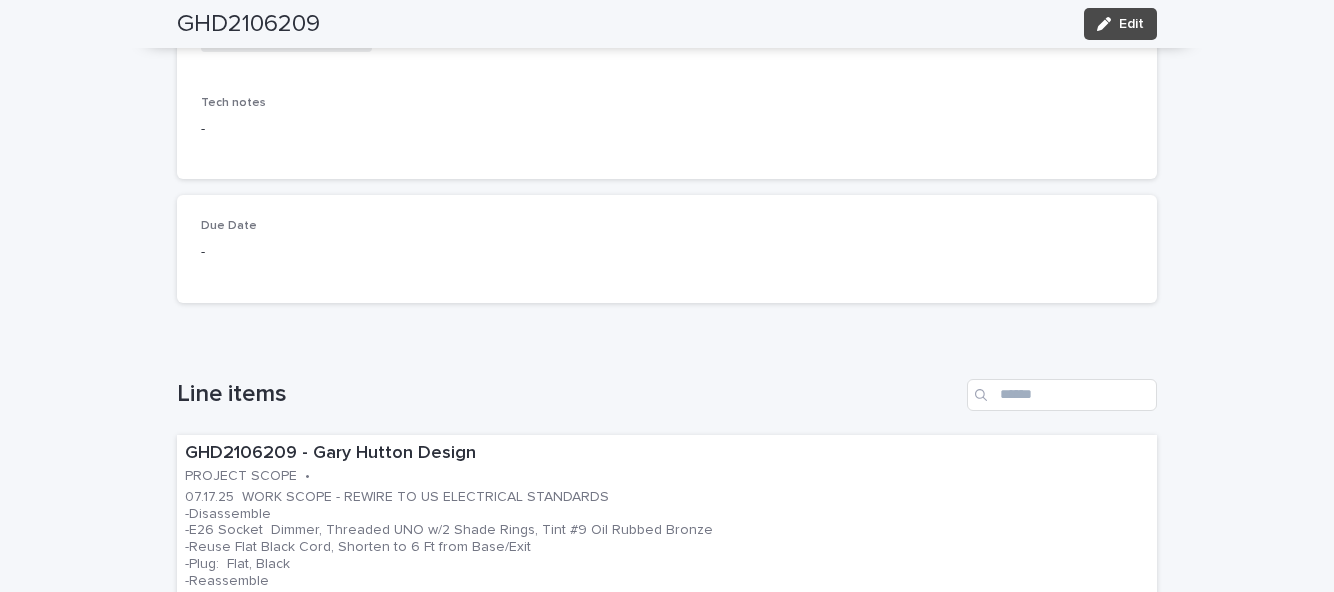 scroll, scrollTop: 0, scrollLeft: 0, axis: both 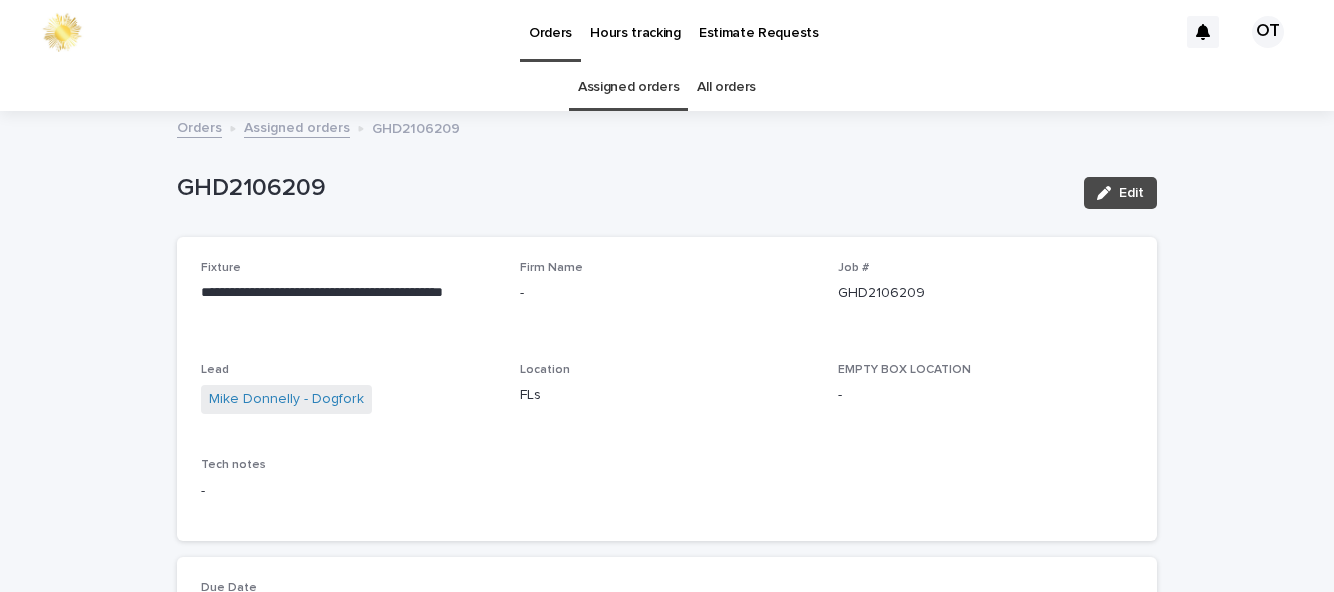 click on "Assigned orders" at bounding box center [628, 87] 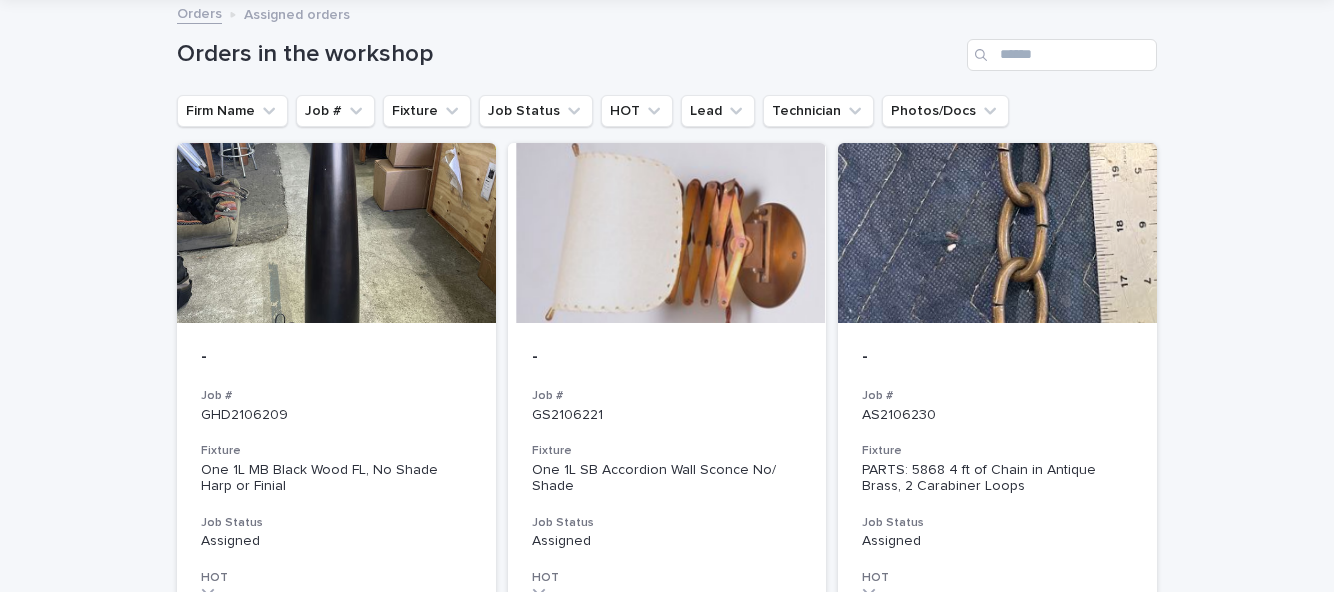 scroll, scrollTop: 0, scrollLeft: 0, axis: both 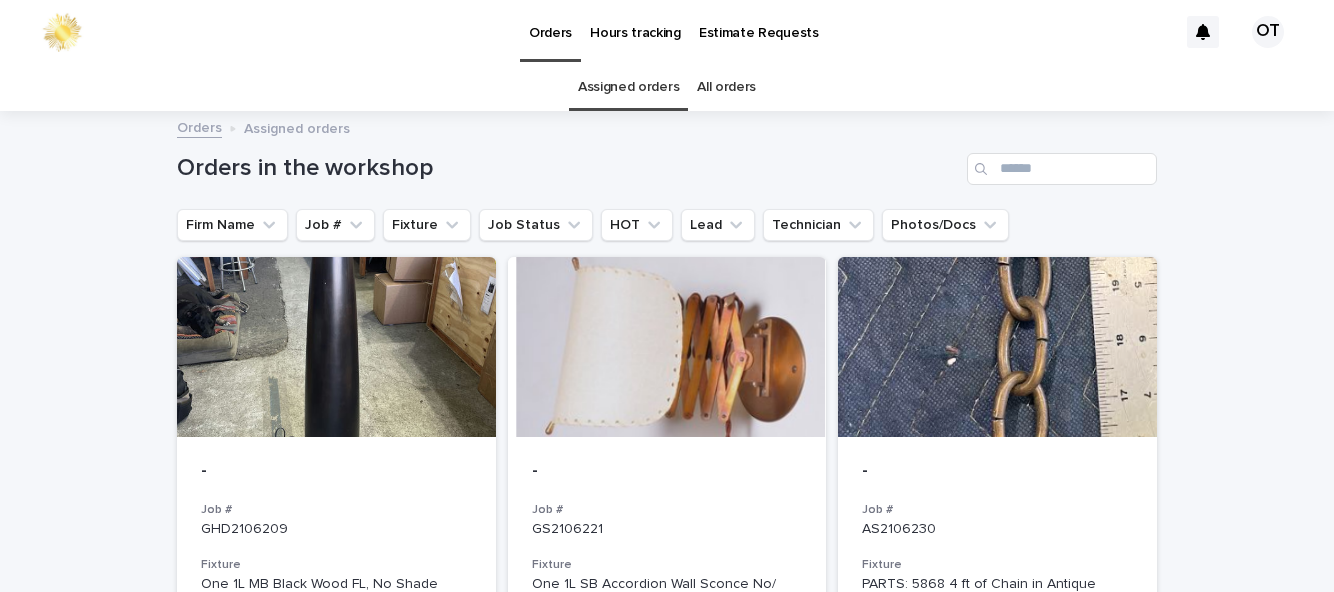 click at bounding box center [336, 347] 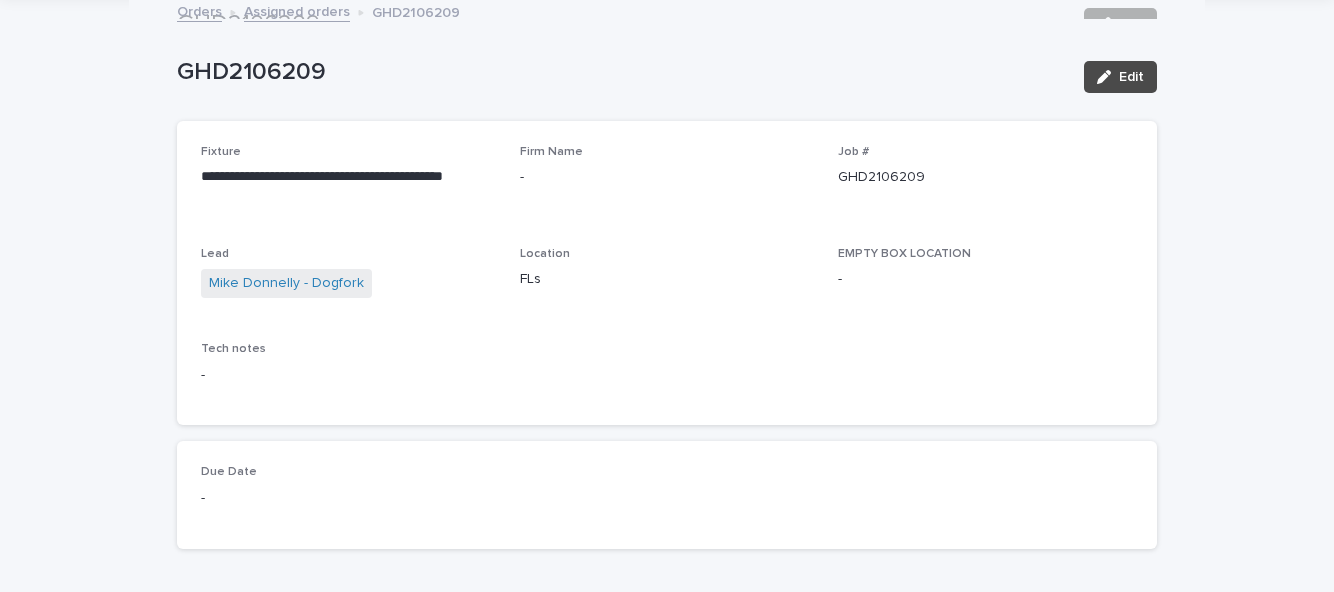 scroll, scrollTop: 0, scrollLeft: 0, axis: both 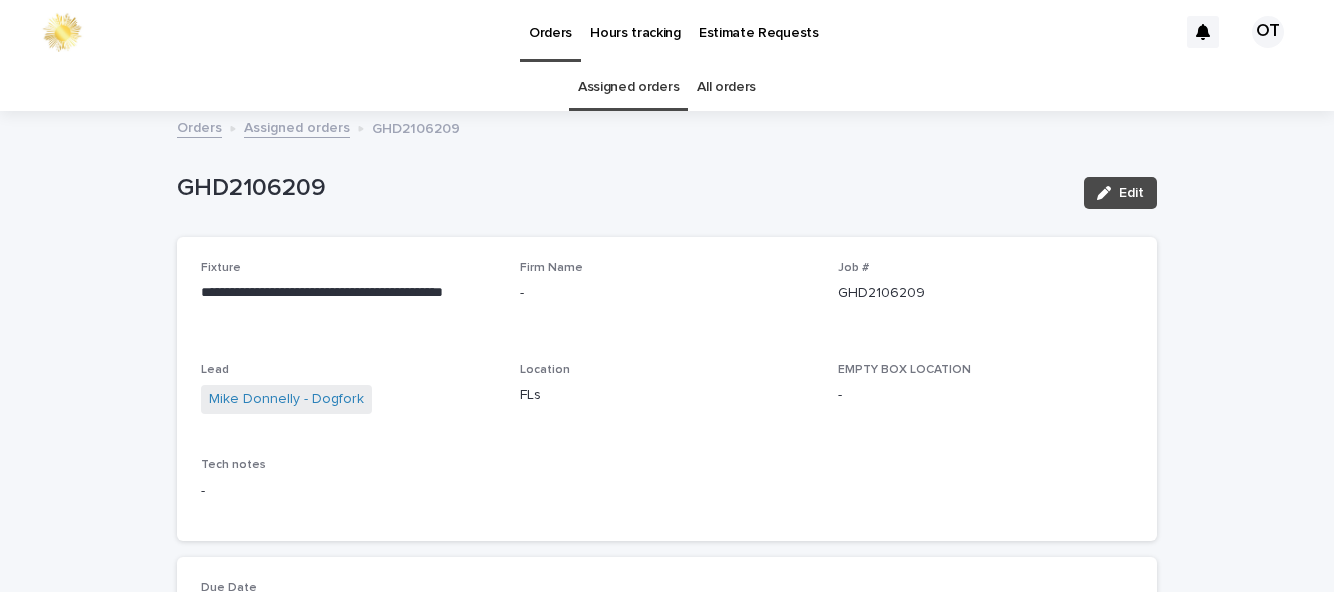click on "Assigned orders" at bounding box center [628, 87] 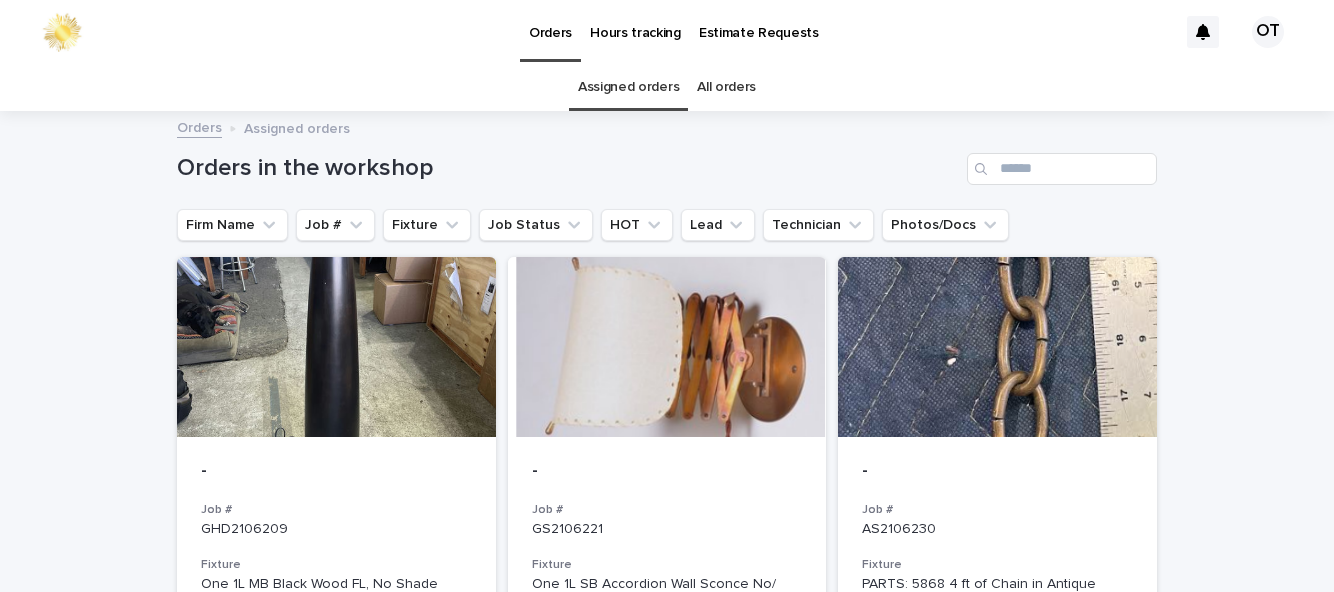 scroll, scrollTop: 0, scrollLeft: 0, axis: both 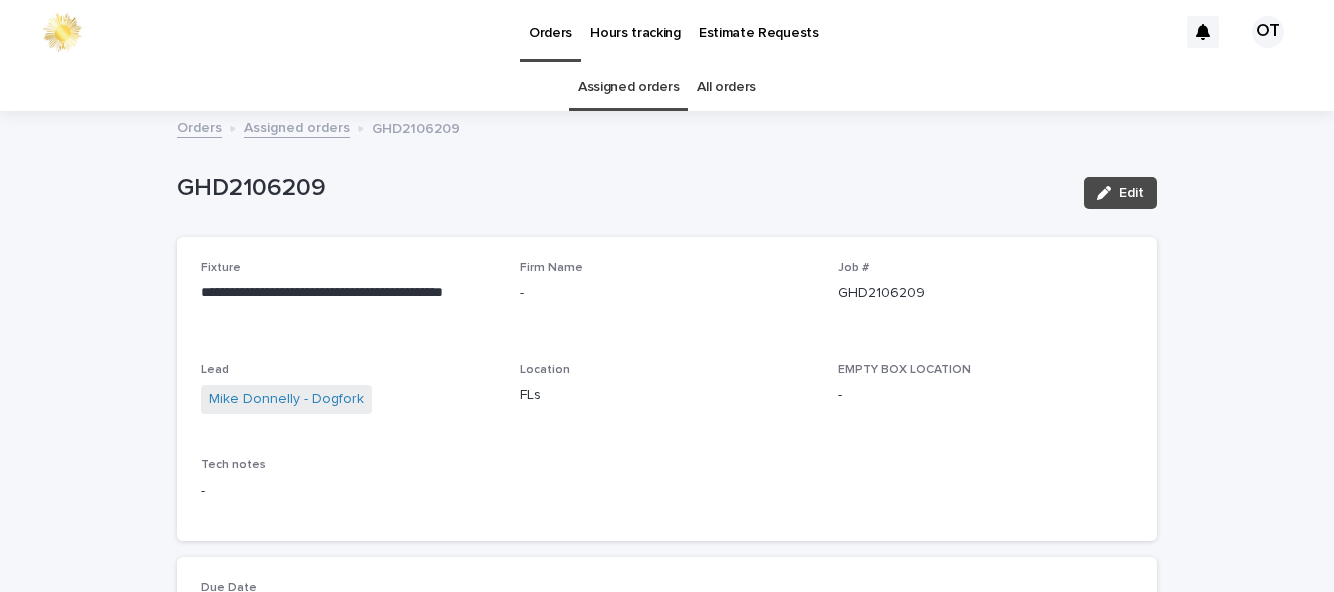 click on "Edit" at bounding box center (1120, 193) 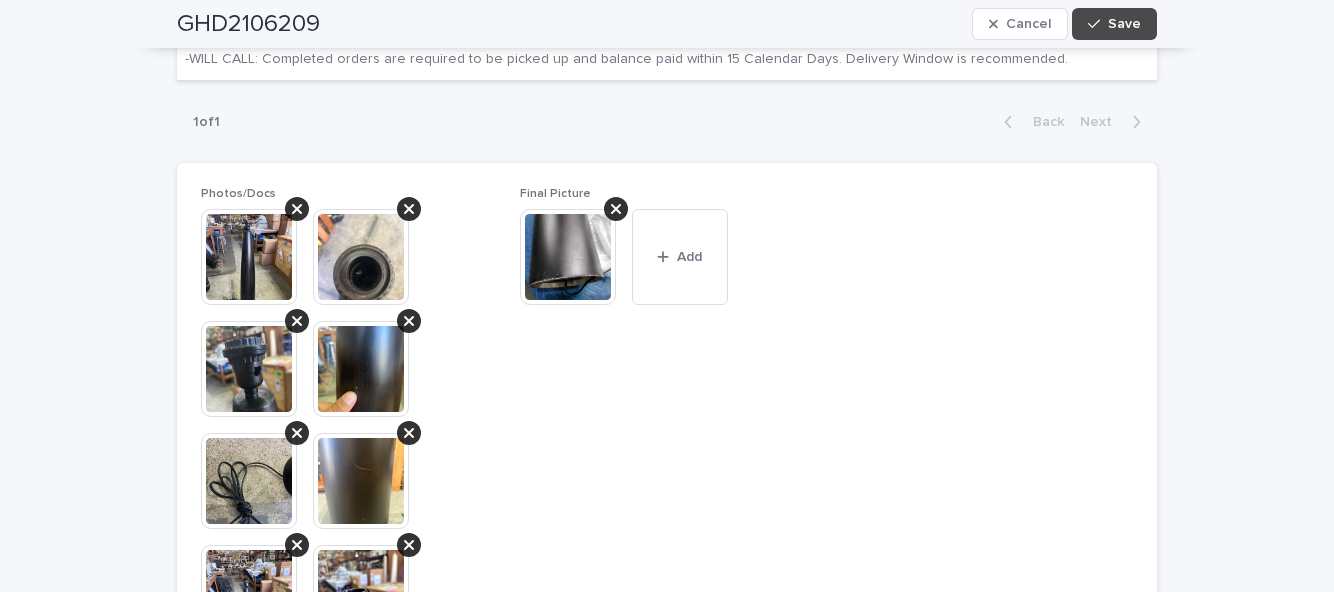 scroll, scrollTop: 1020, scrollLeft: 0, axis: vertical 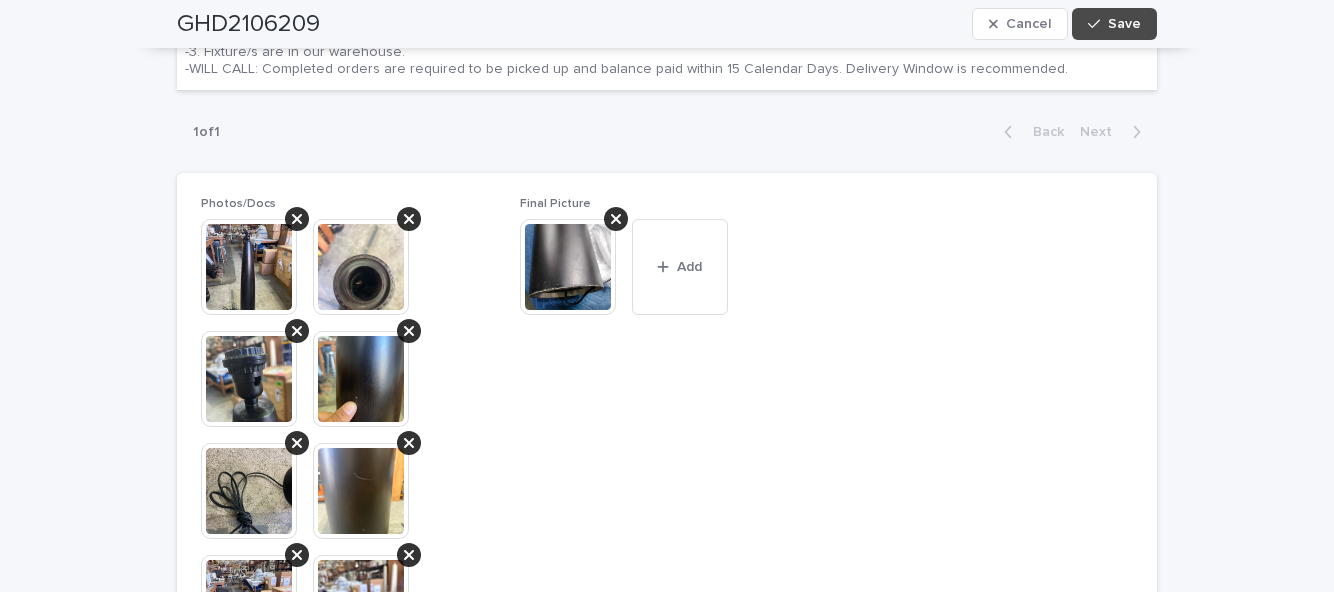 click on "Add" at bounding box center (680, 267) 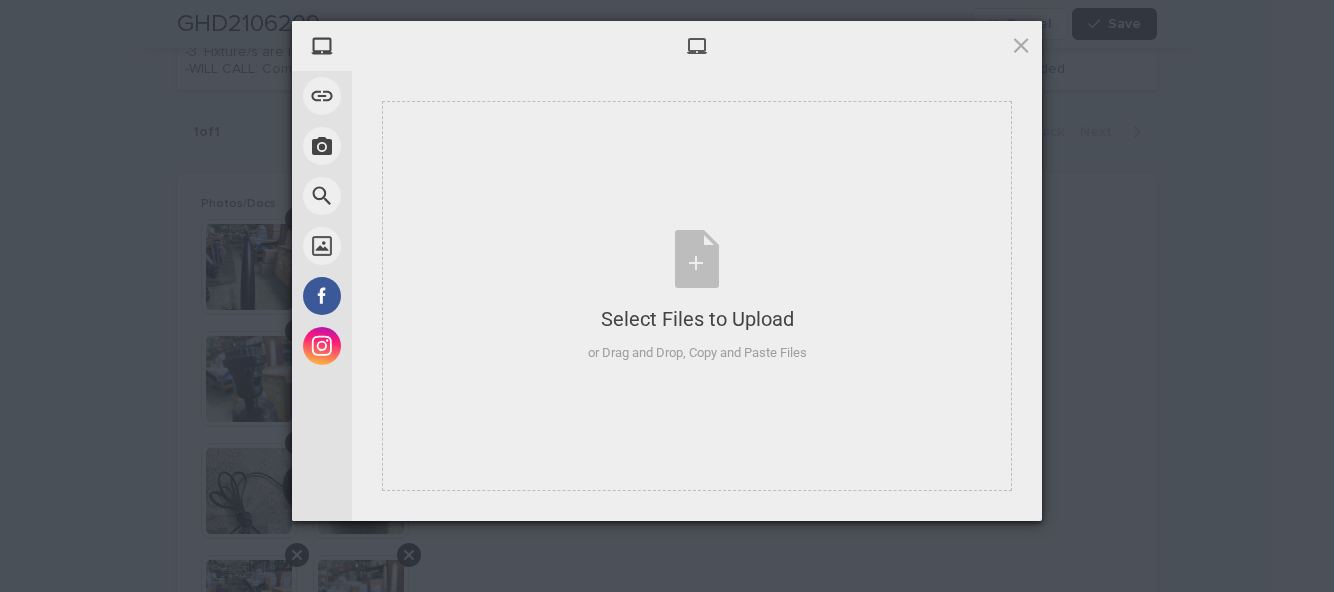 click on "Select Files to Upload
or Drag and Drop, Copy and Paste Files" at bounding box center (697, 296) 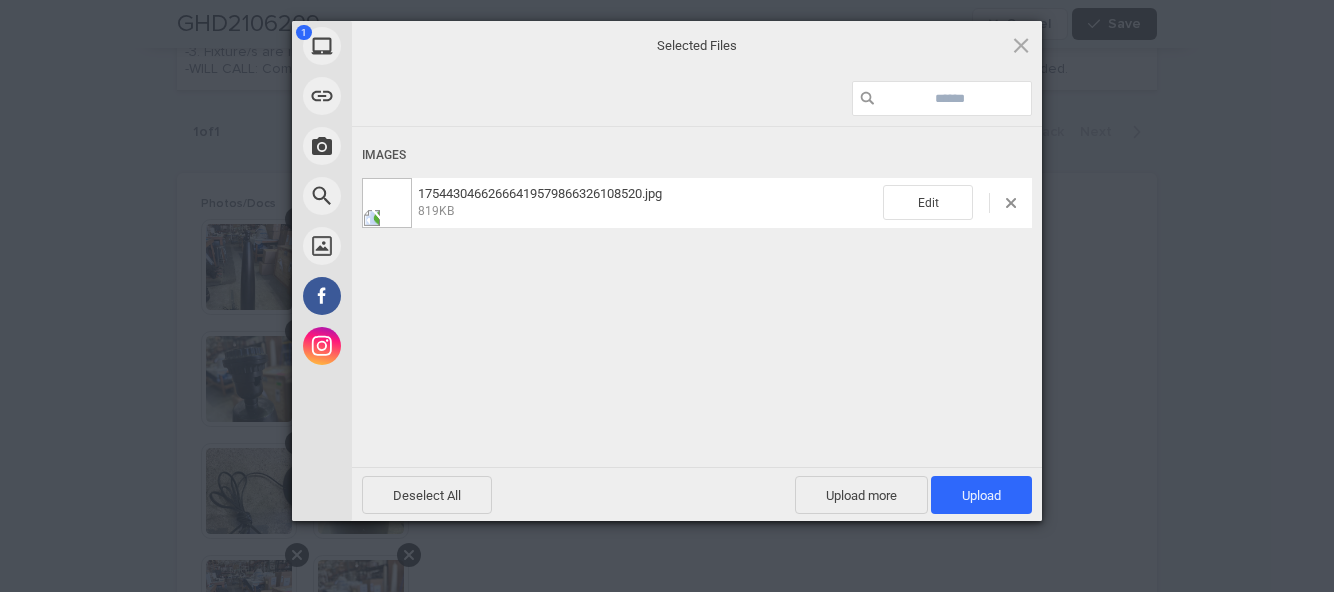 click on "Upload
1" at bounding box center [981, 495] 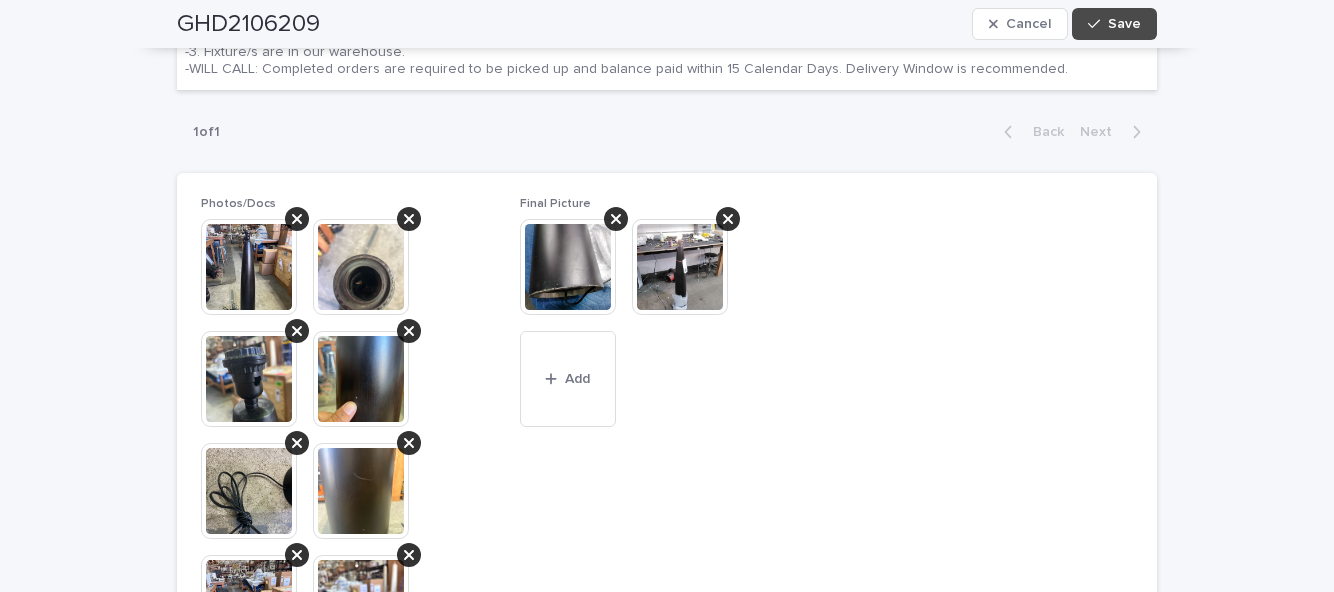 click at bounding box center (1098, 24) 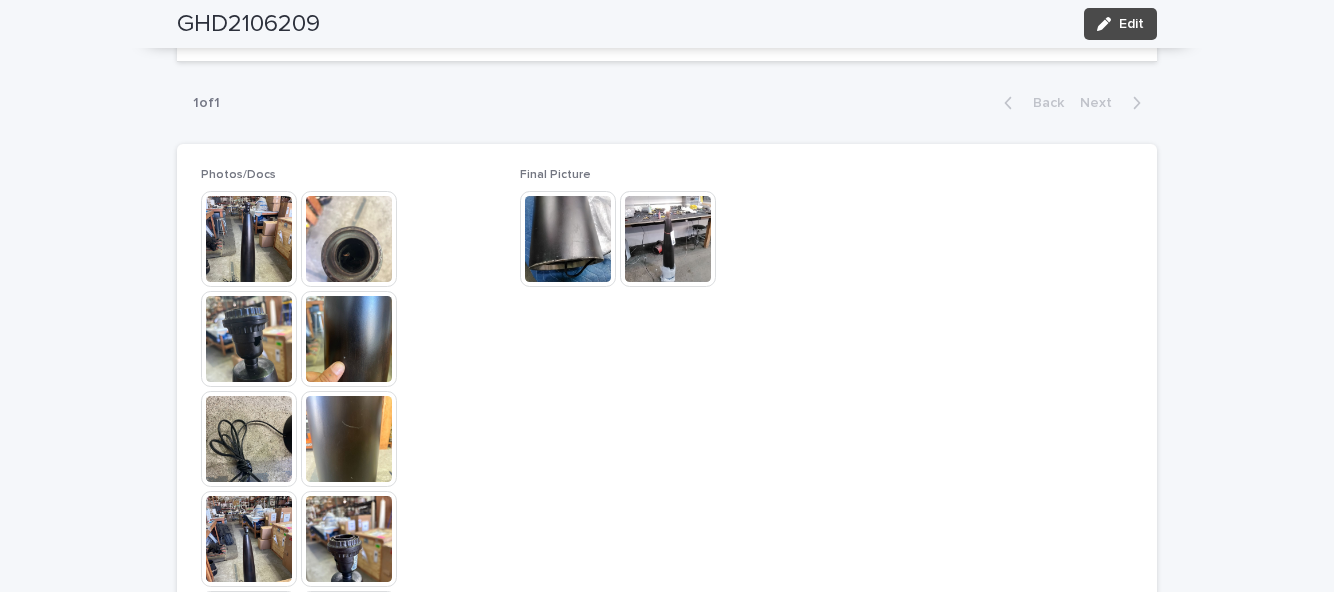 scroll, scrollTop: 0, scrollLeft: 0, axis: both 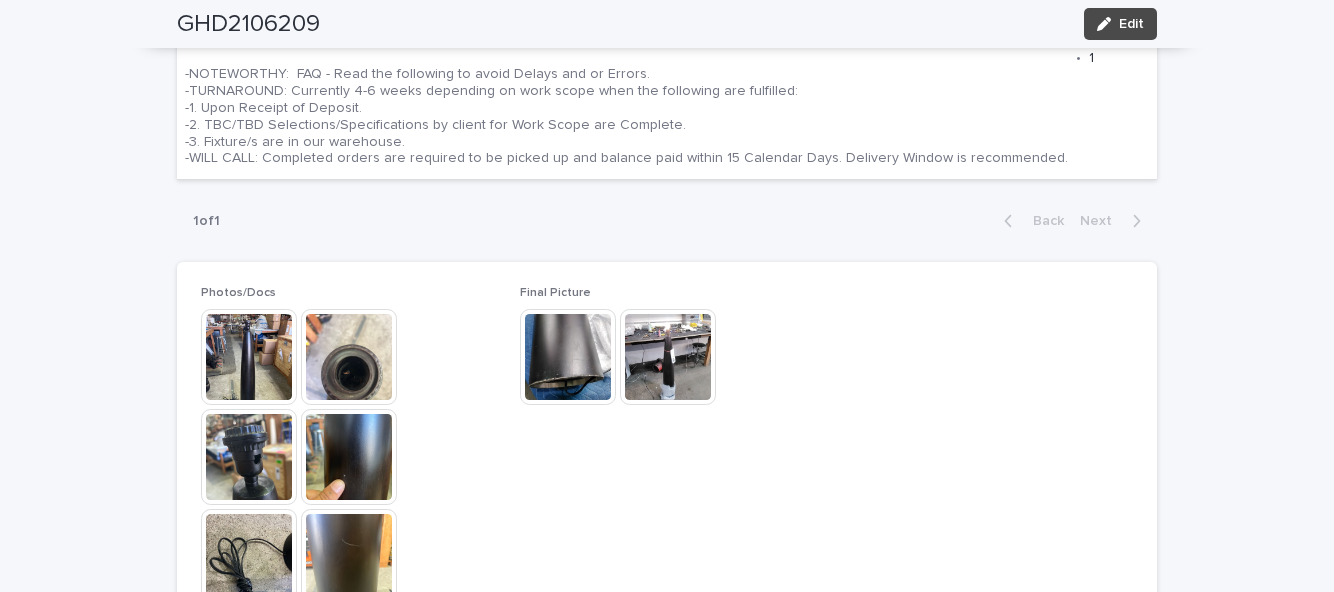 click on "Edit" at bounding box center (1120, 24) 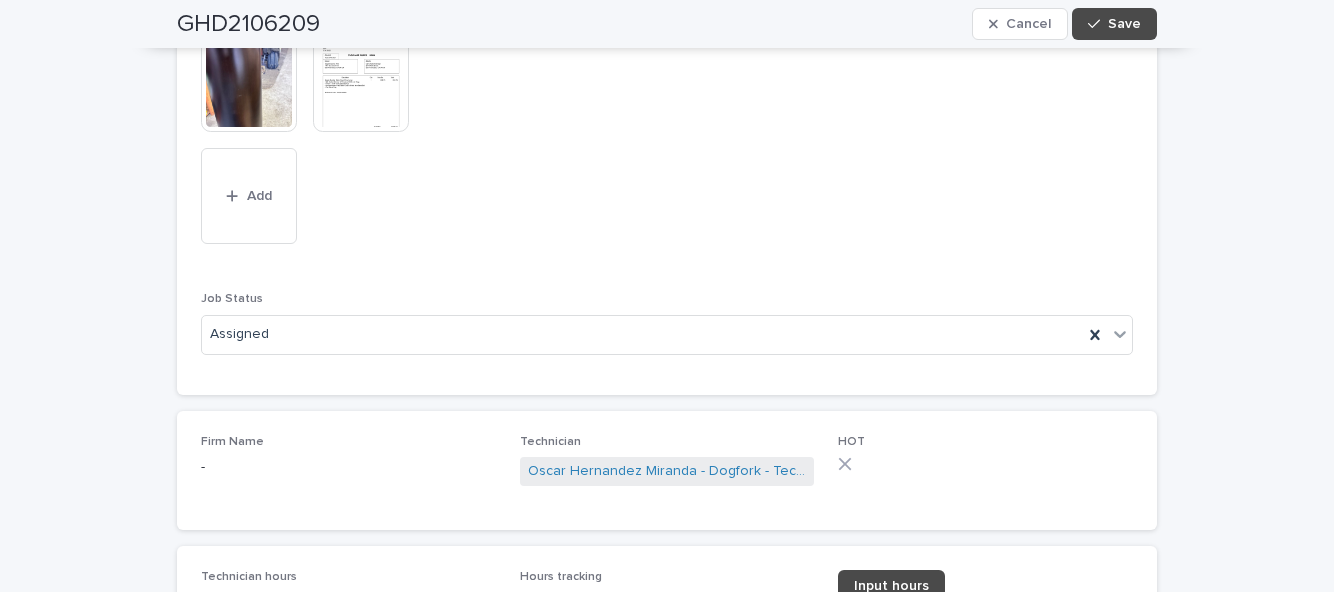 scroll, scrollTop: 2015, scrollLeft: 0, axis: vertical 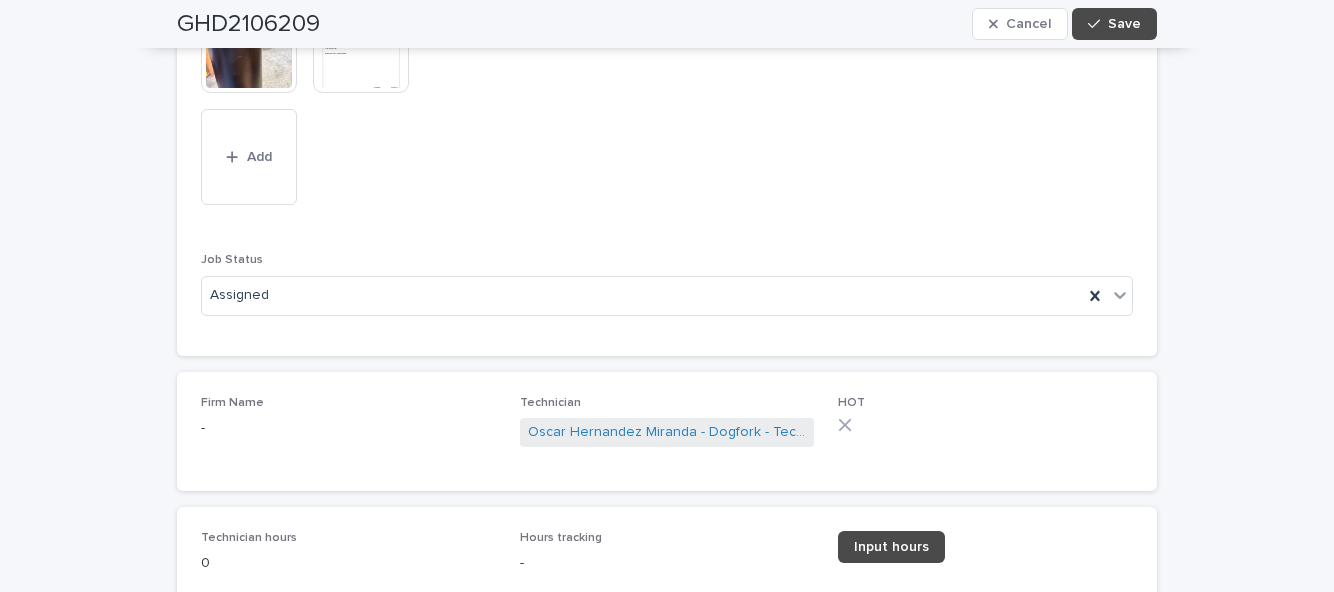 click on "Photos/Docs This file cannot be opened Download File Add Final Picture This file cannot be opened Download File Add Job Status Assigned" at bounding box center [667, -183] 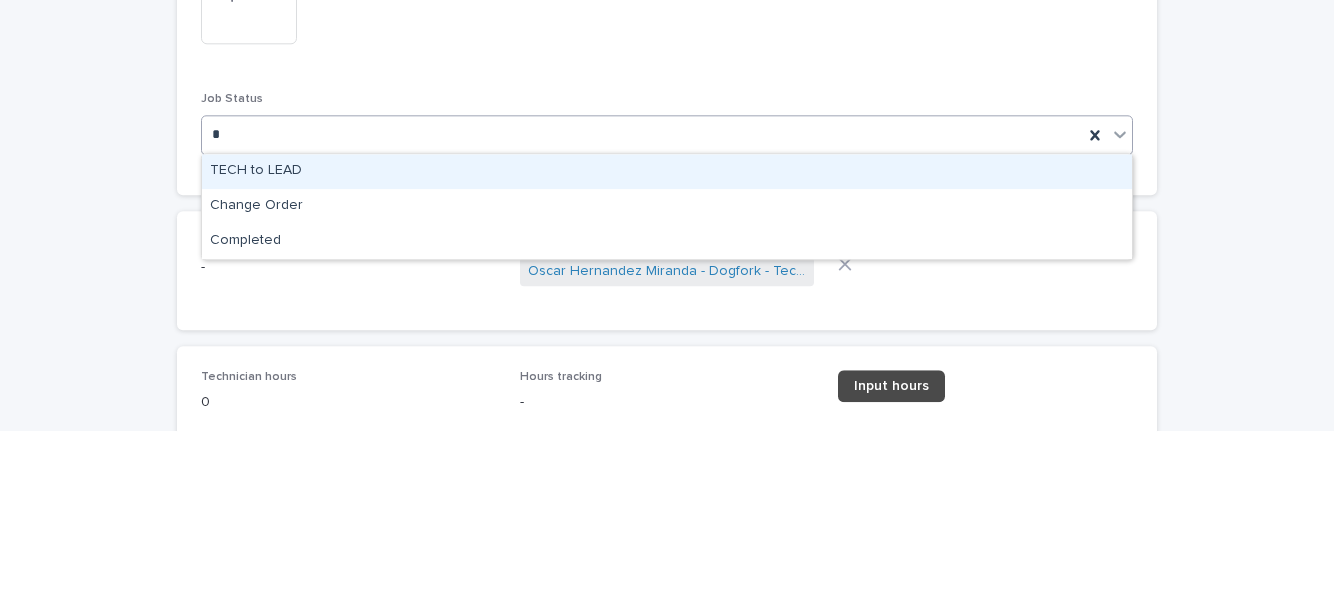 scroll, scrollTop: 0, scrollLeft: 0, axis: both 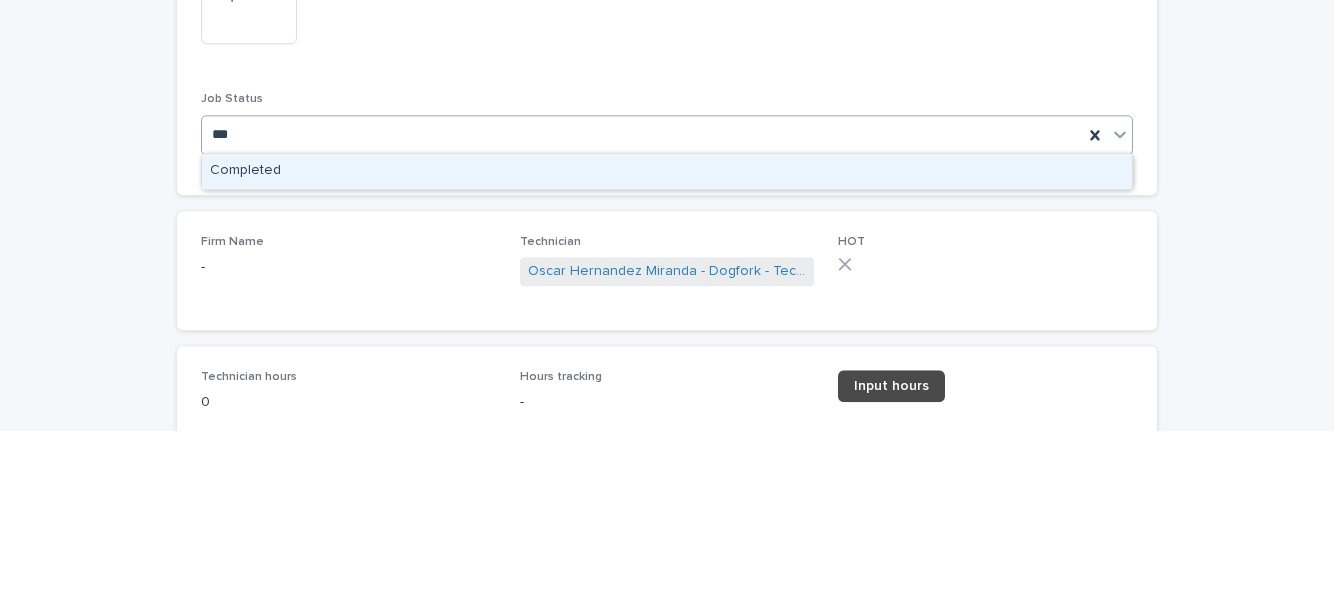 click on "Completed" at bounding box center (667, 332) 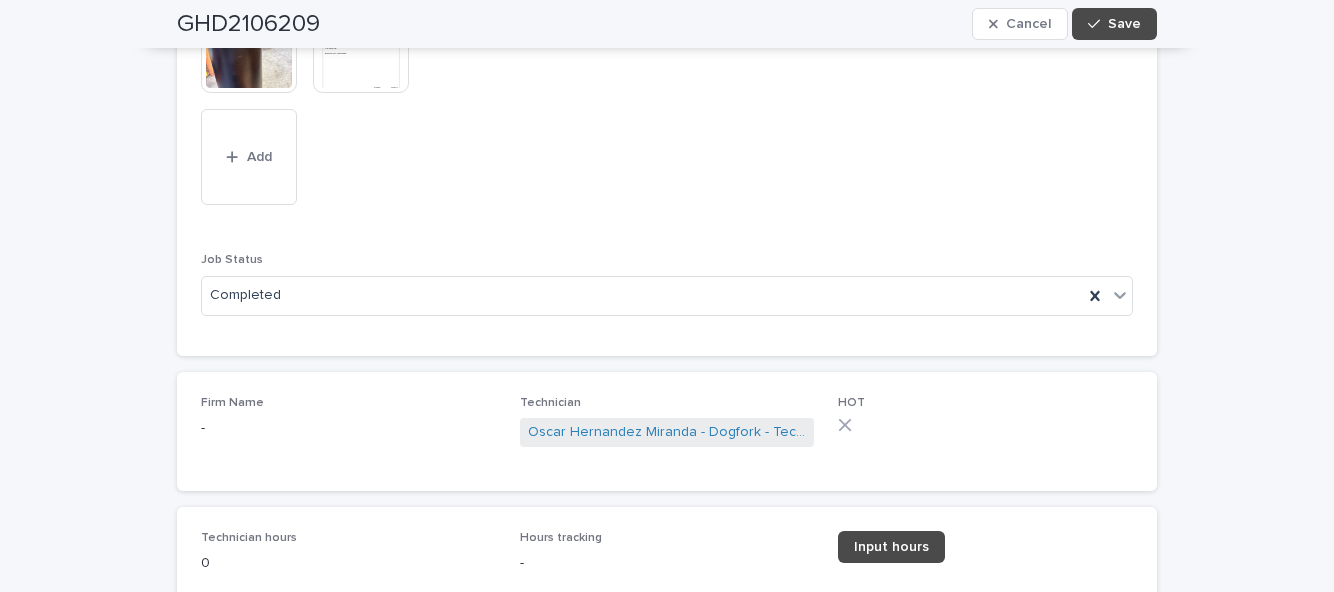 click on "Technician hours 0 Hours tracking - Input hours" at bounding box center (667, 560) 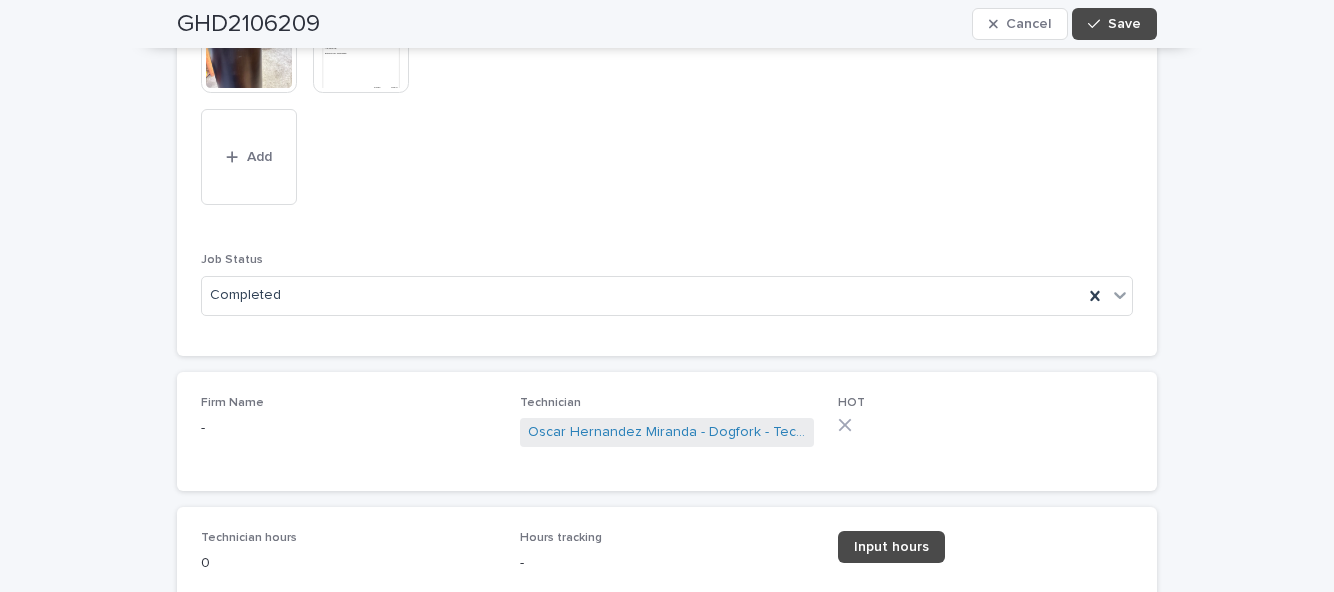 click on "Input hours" at bounding box center (891, 547) 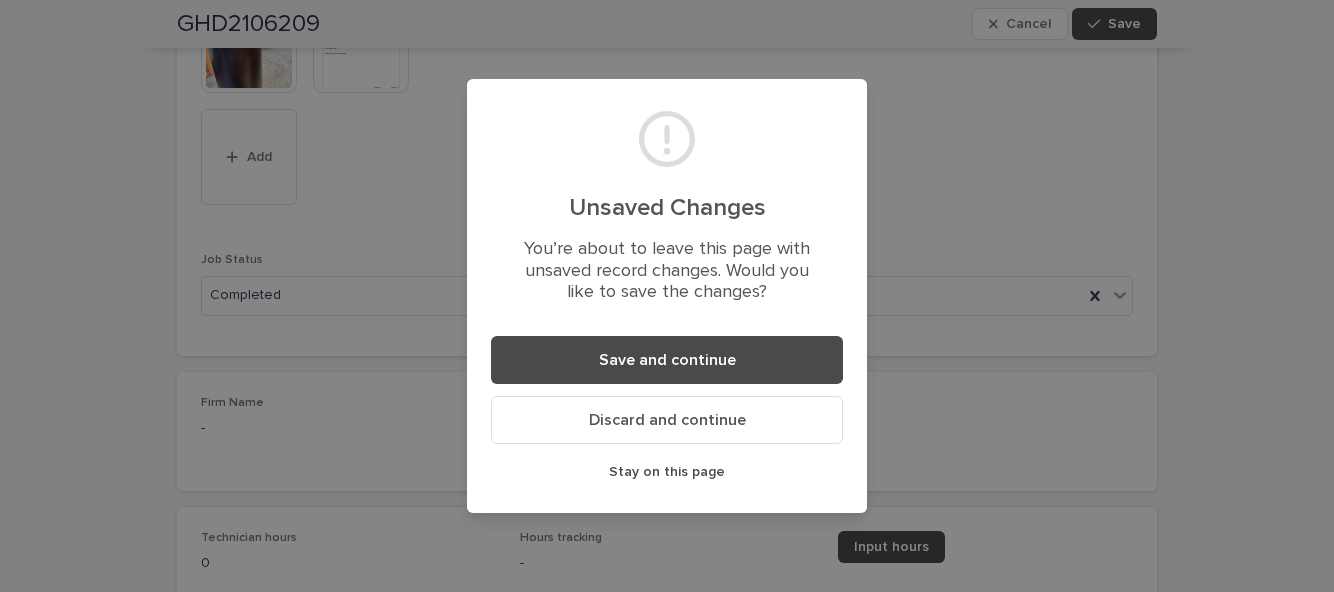 click on "Save and continue" at bounding box center [667, 360] 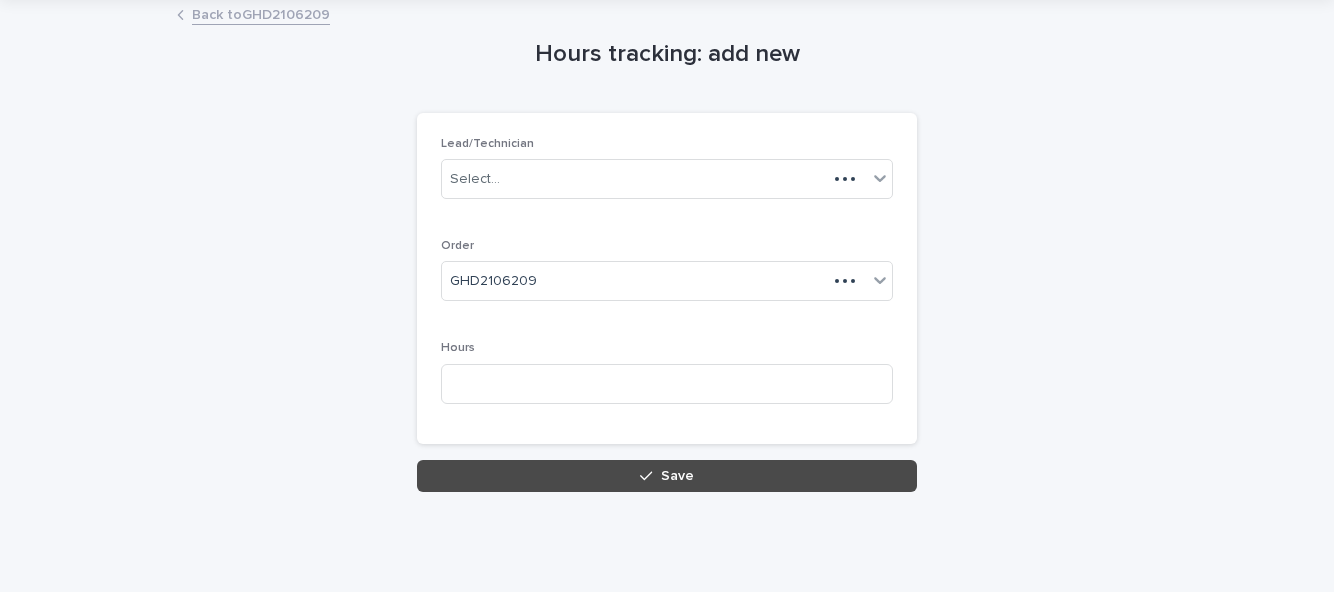 scroll, scrollTop: 0, scrollLeft: 0, axis: both 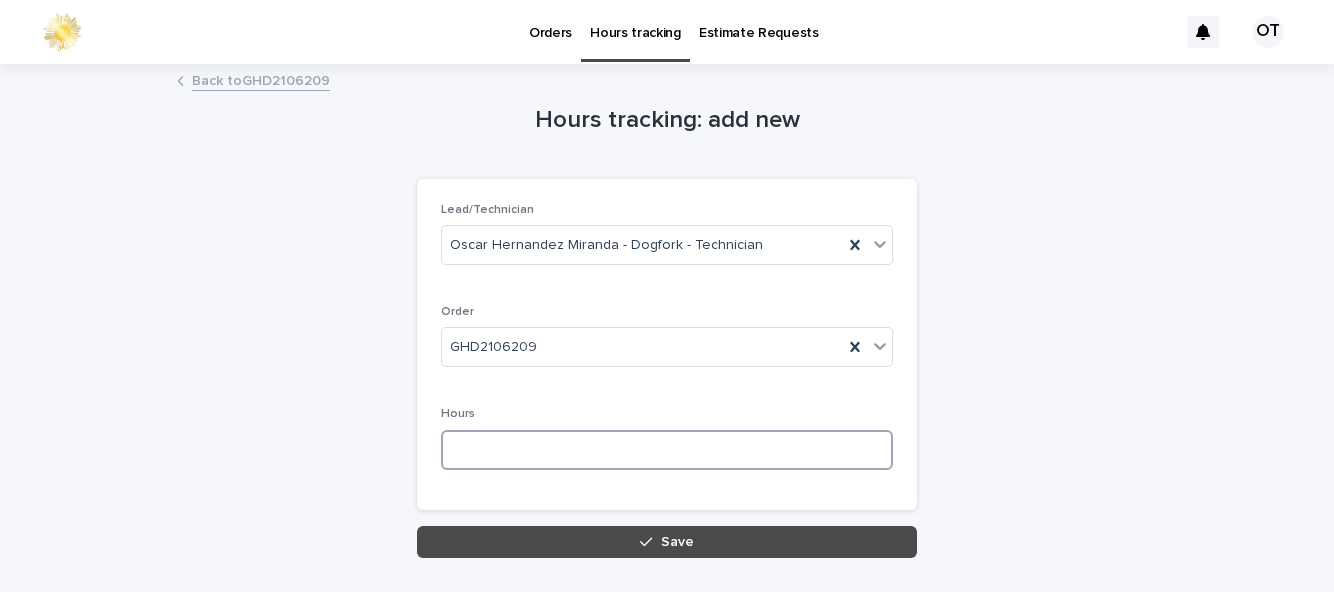 click at bounding box center (667, 450) 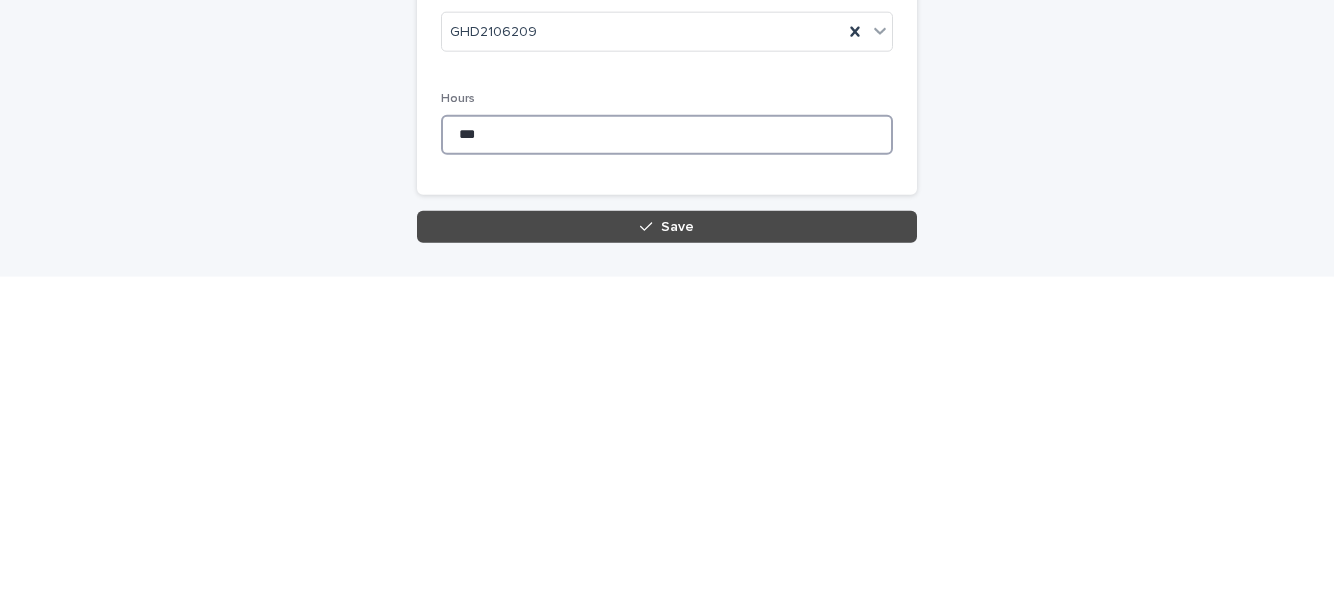type on "***" 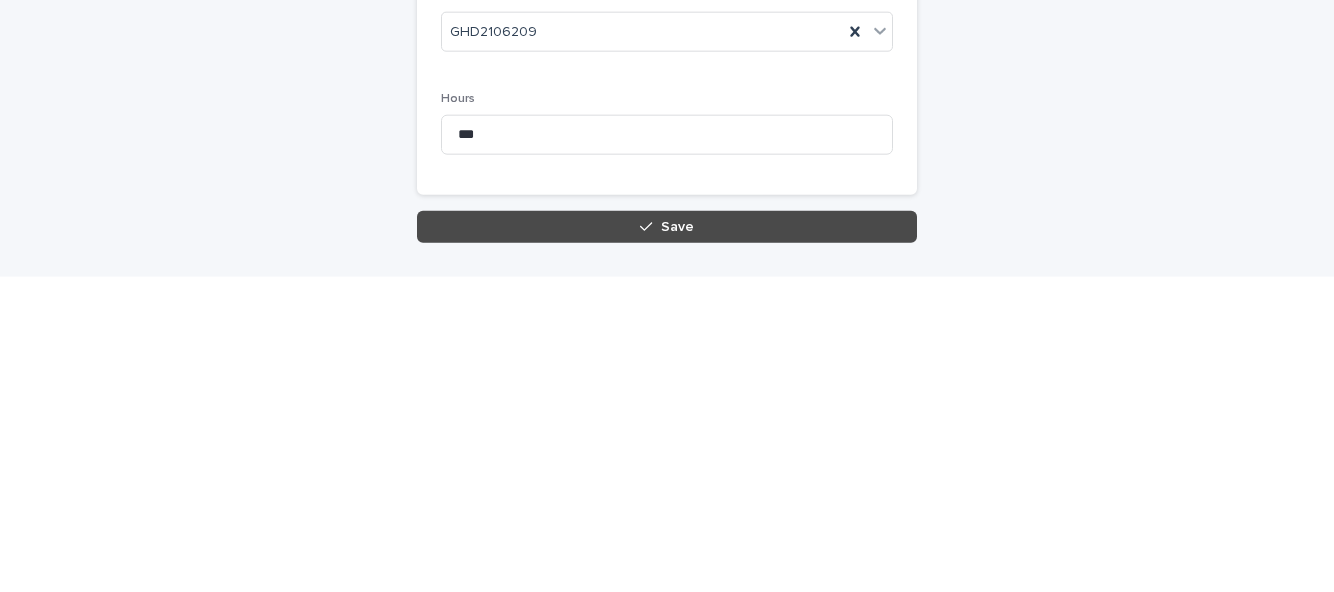 click on "Save" at bounding box center (667, 542) 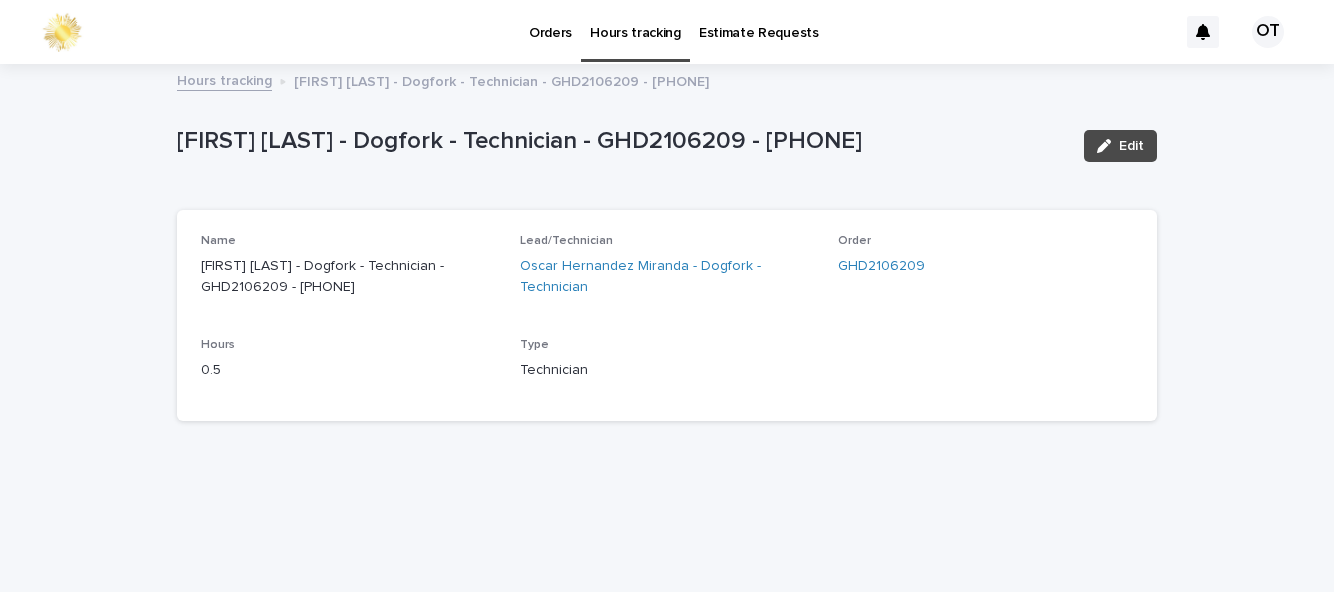 click on "Orders" at bounding box center [550, 21] 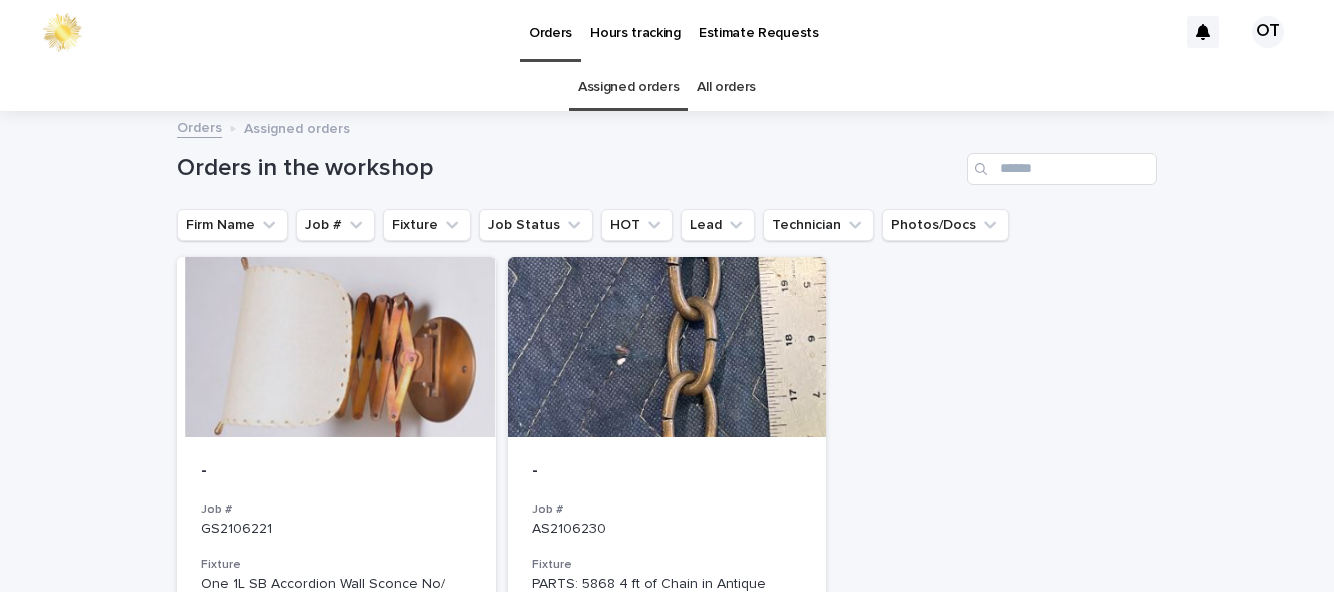 scroll, scrollTop: 0, scrollLeft: 0, axis: both 